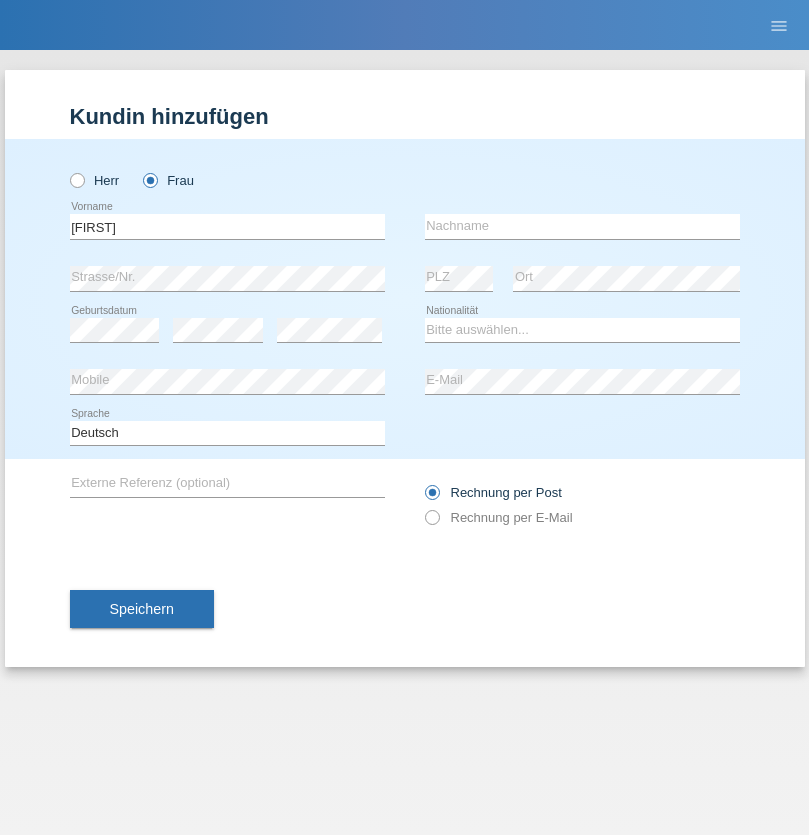 type on "[FIRST]" 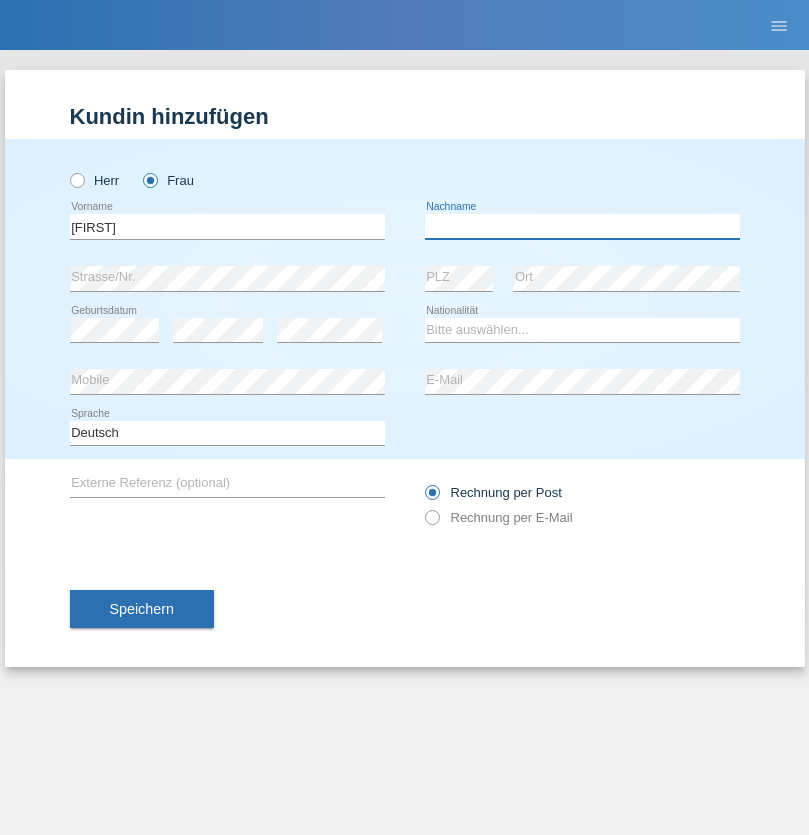 click at bounding box center [582, 226] 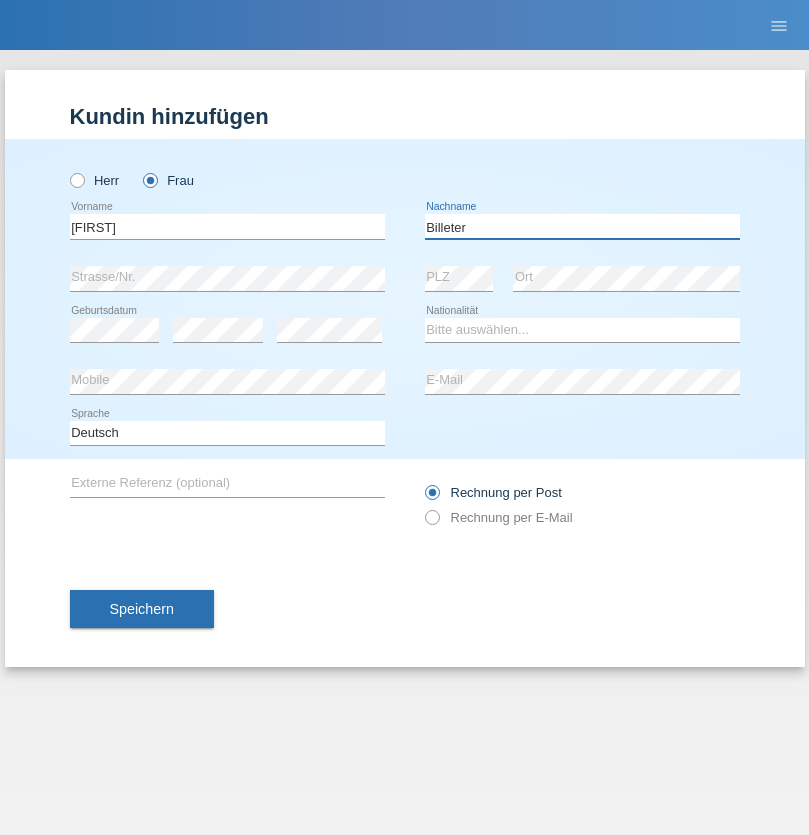 type on "[LAST]" 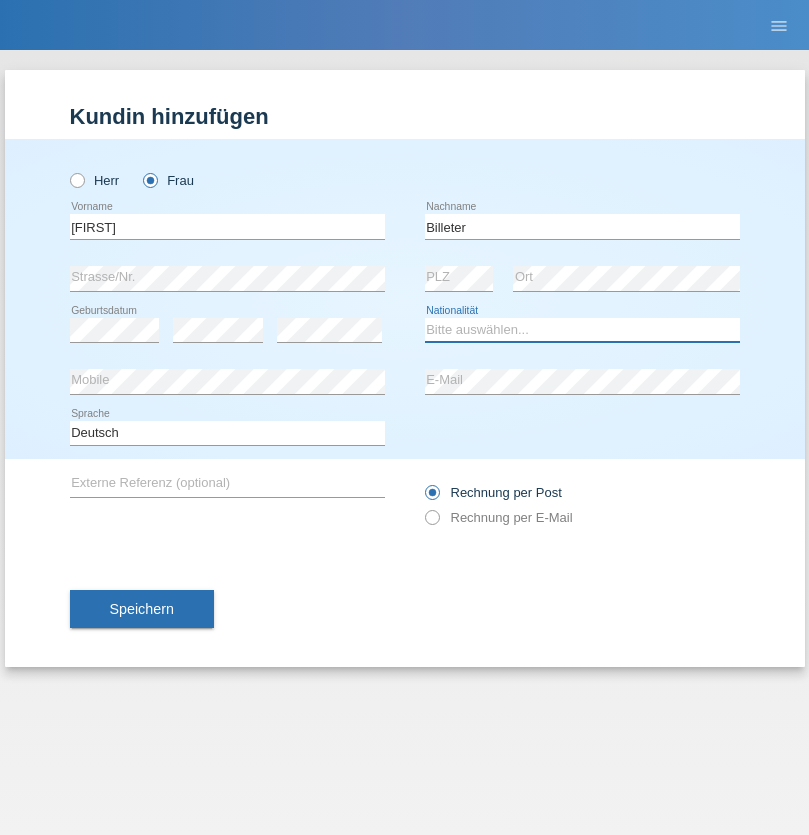 select on "CH" 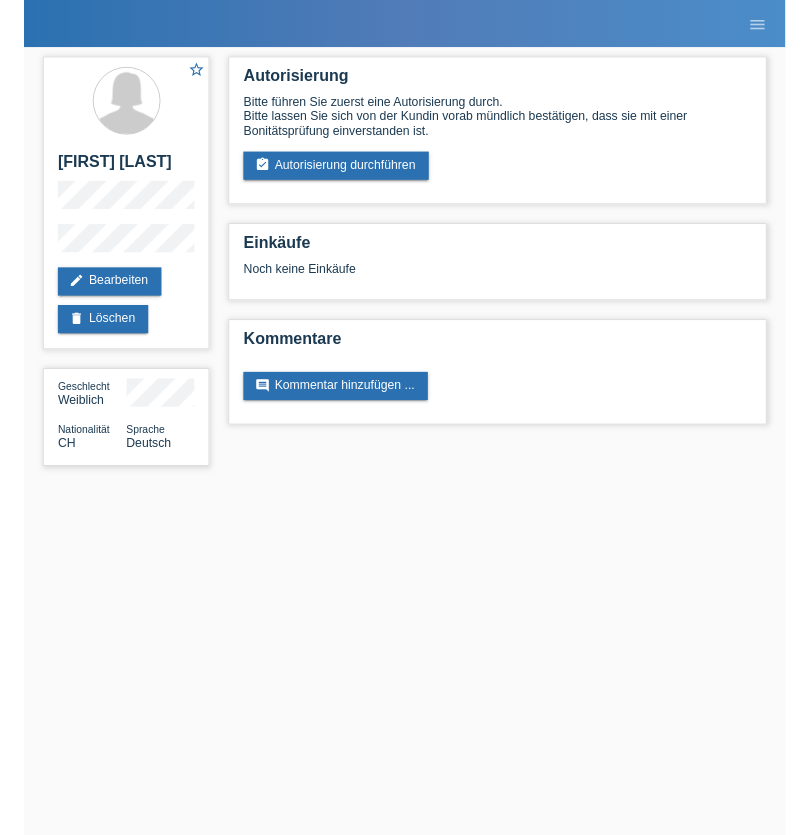 scroll, scrollTop: 0, scrollLeft: 0, axis: both 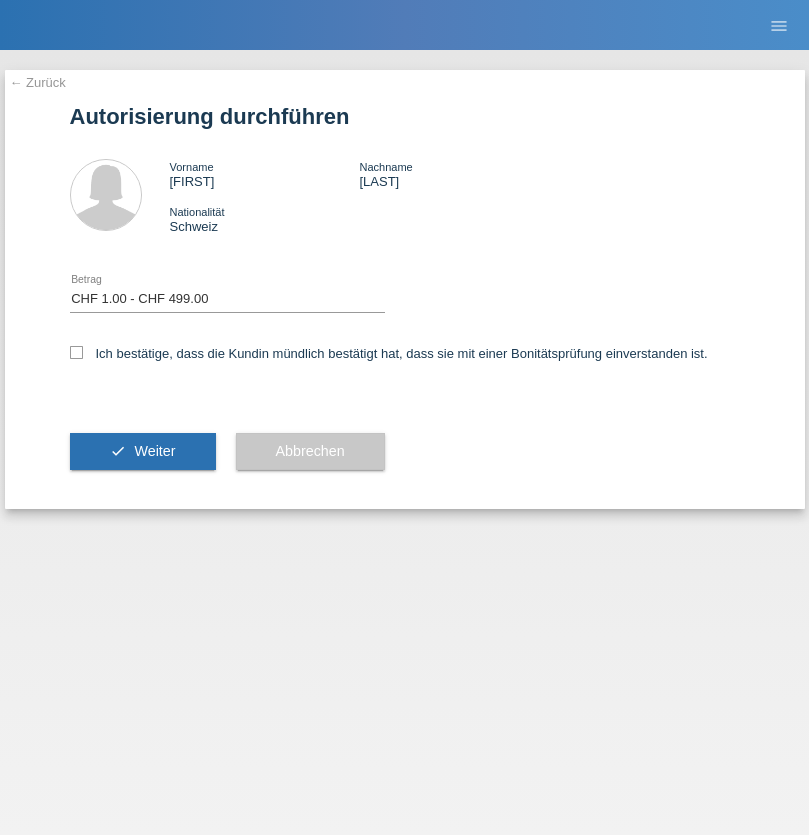 select on "1" 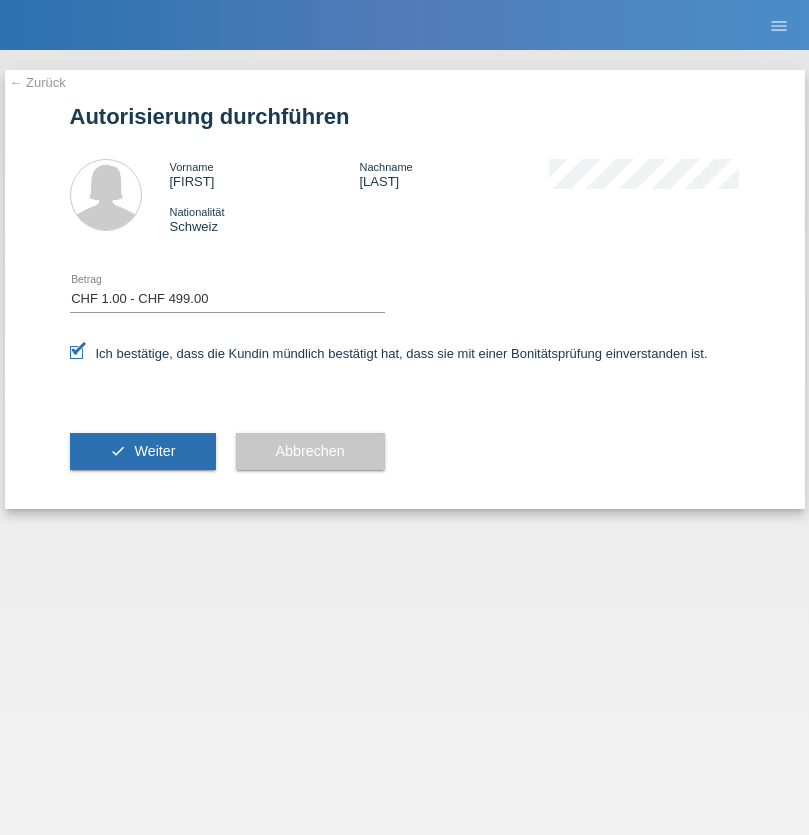 scroll, scrollTop: 0, scrollLeft: 0, axis: both 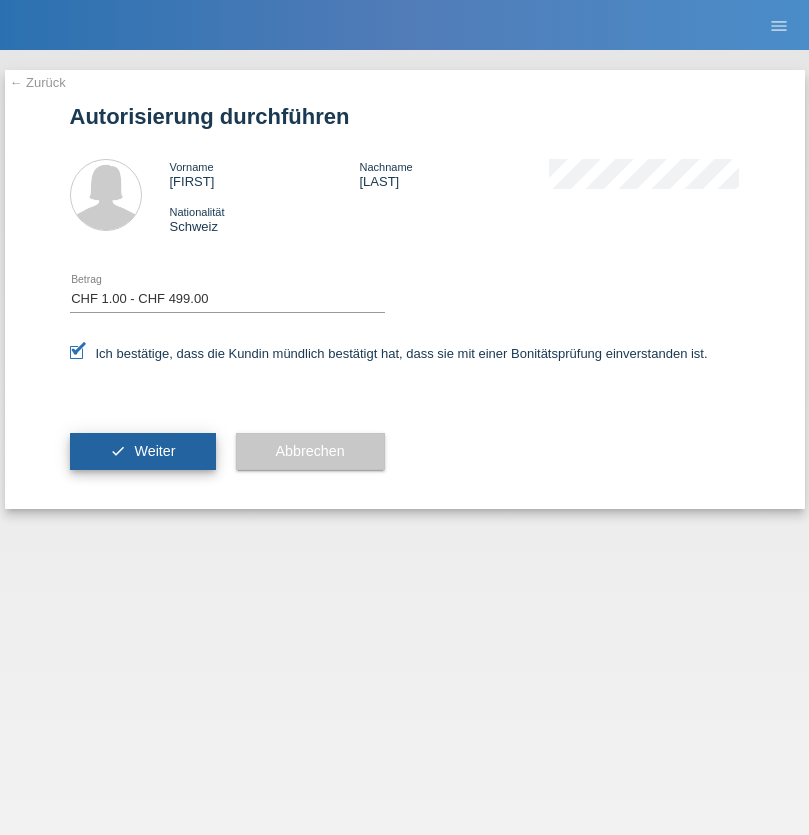click on "Weiter" at bounding box center (154, 451) 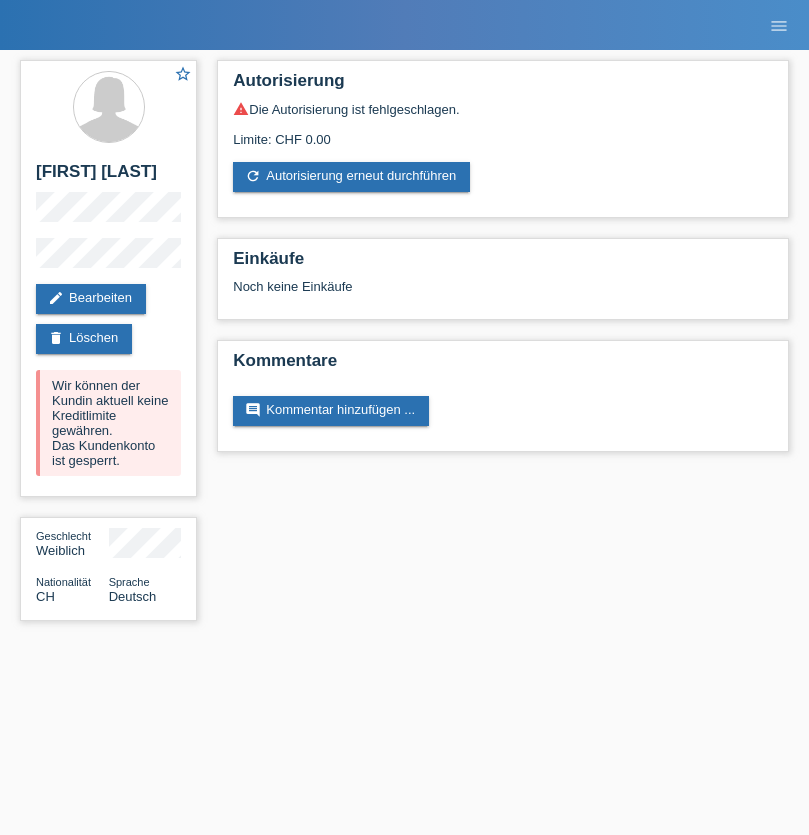 scroll, scrollTop: 0, scrollLeft: 0, axis: both 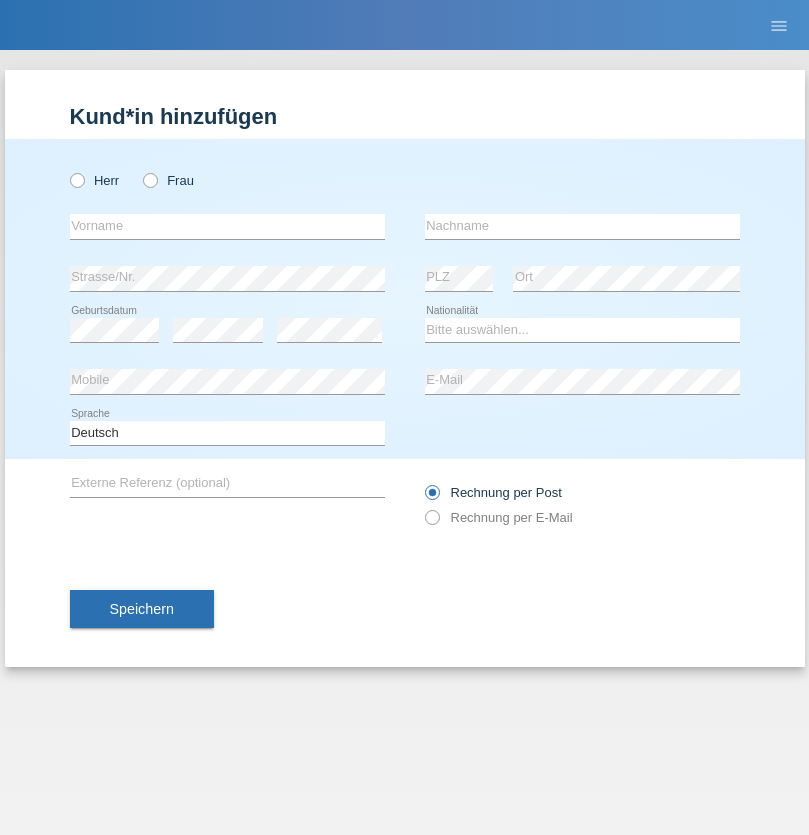 radio on "true" 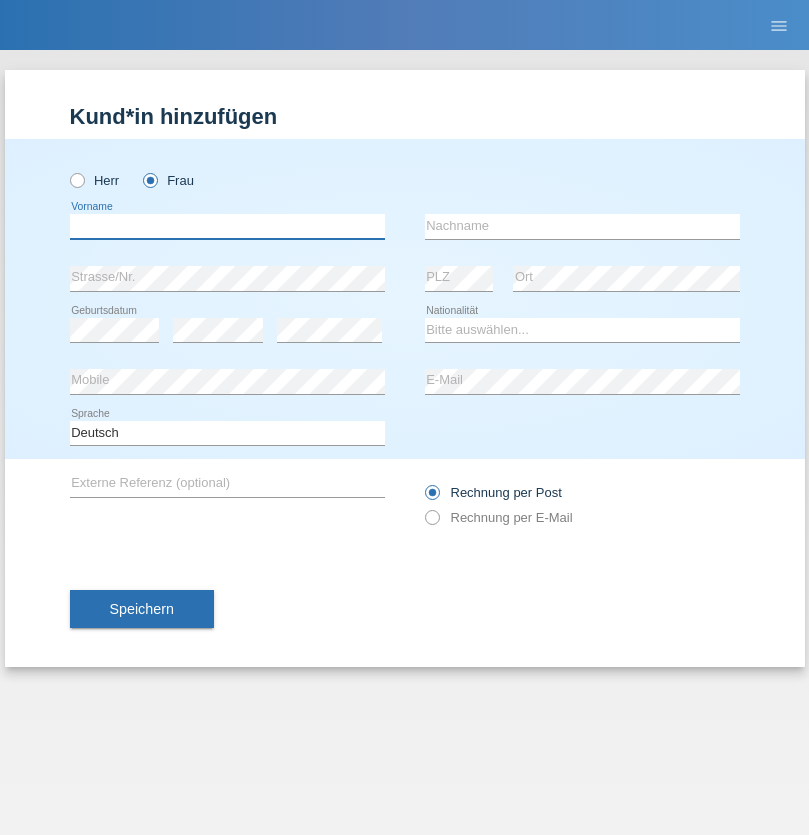 click at bounding box center [227, 226] 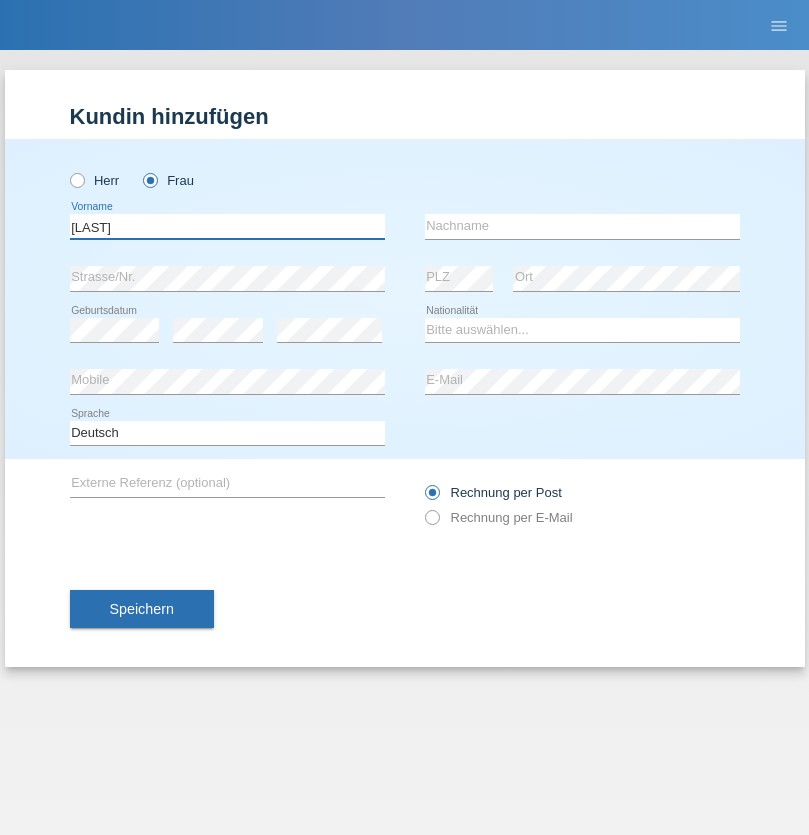 type on "Da Silva" 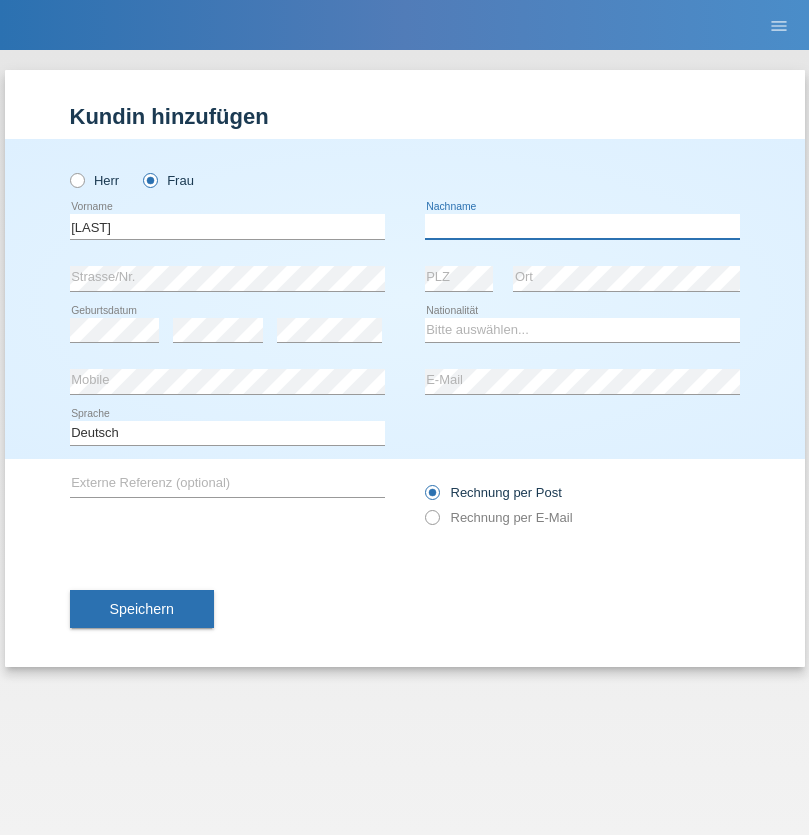 click at bounding box center (582, 226) 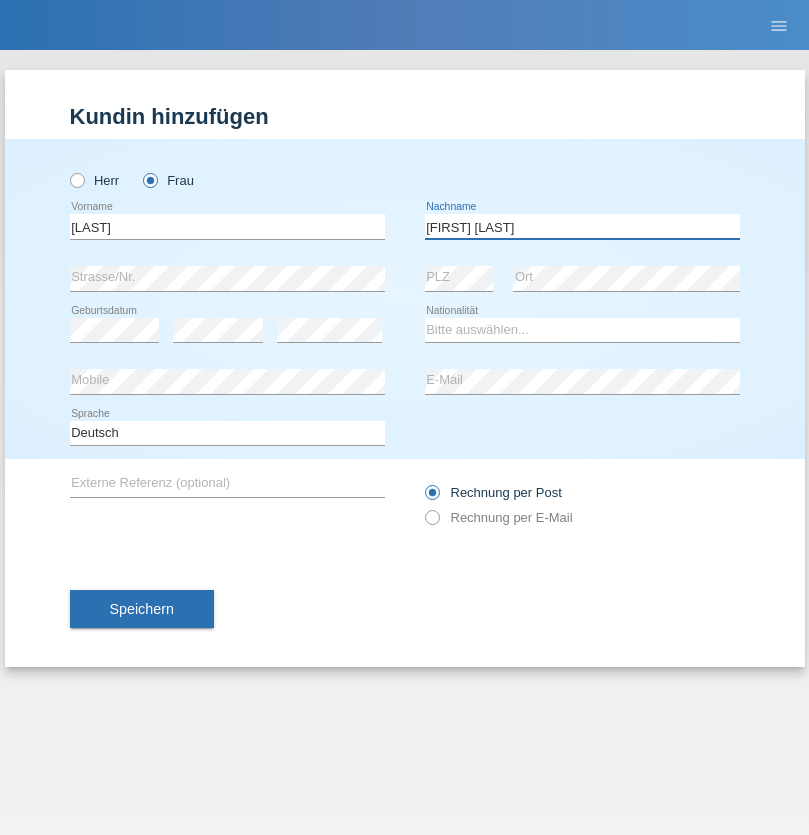 type on "Poliana Paula" 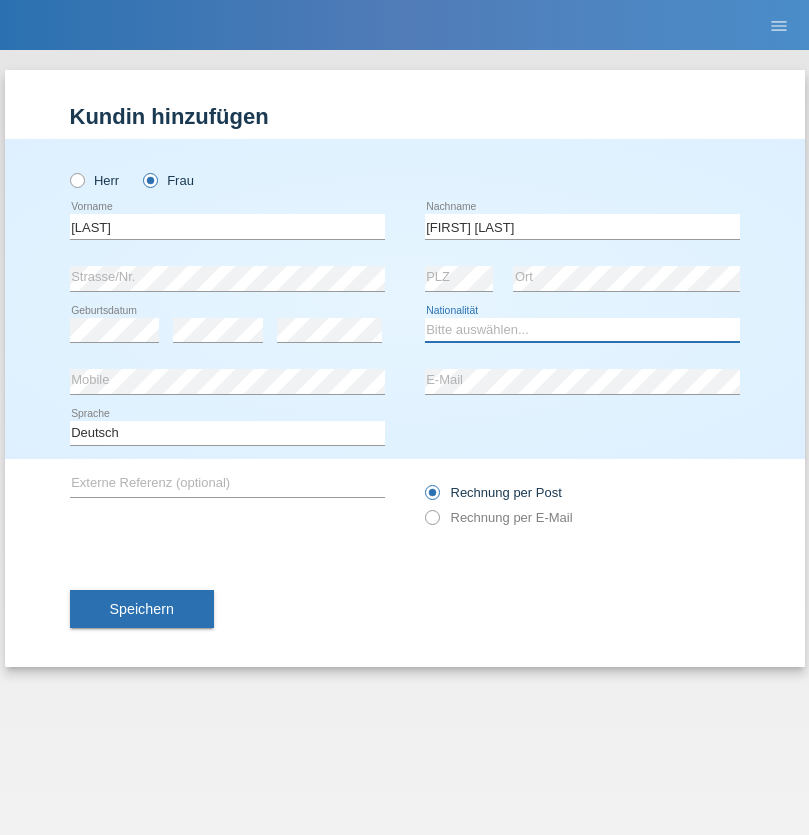 select on "BR" 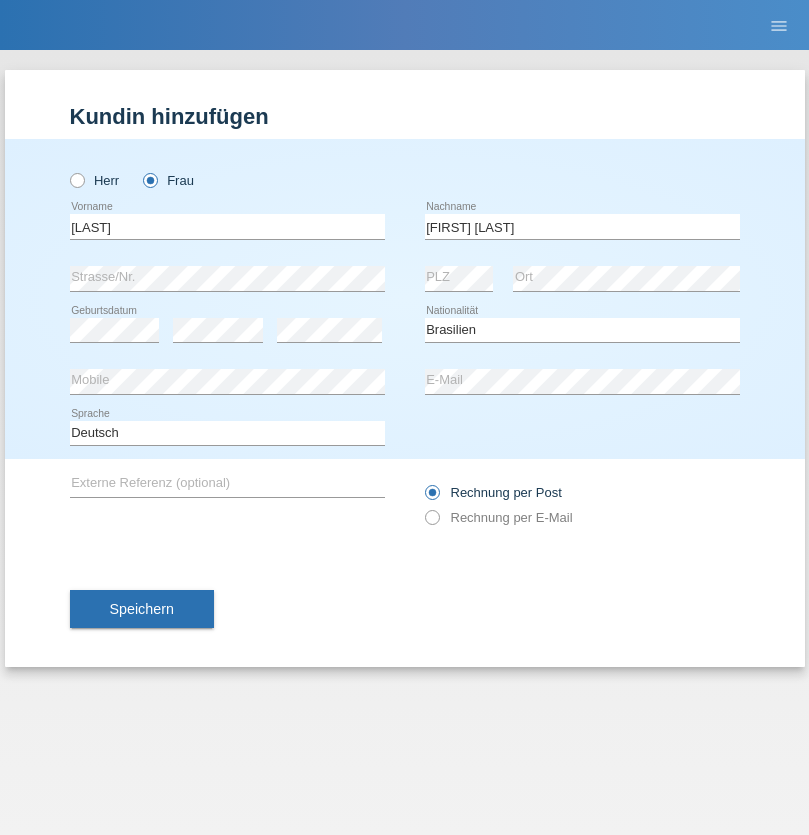 select on "C" 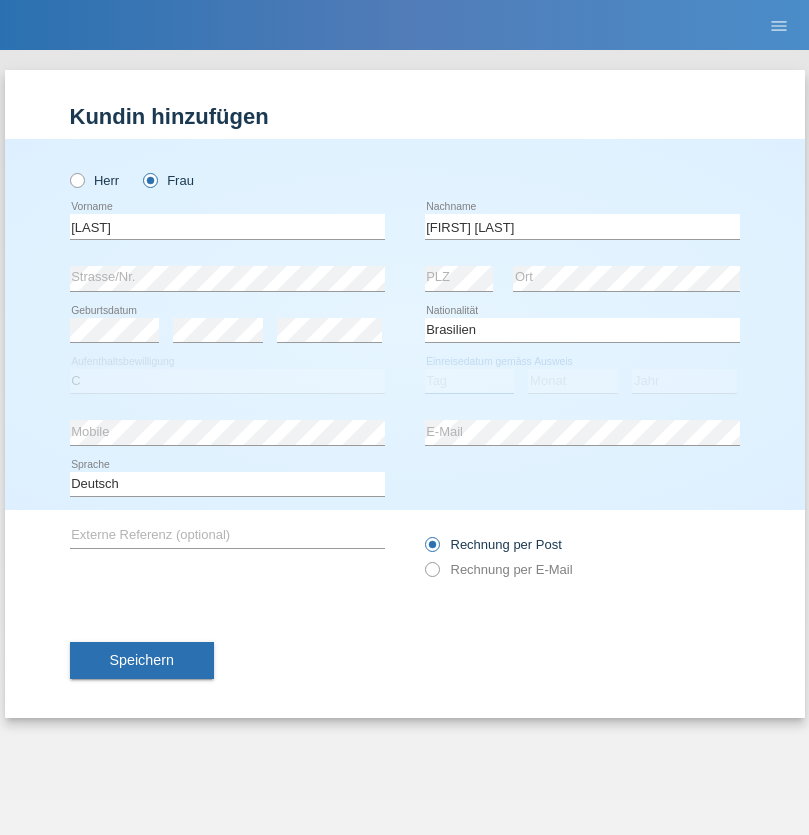 select on "29" 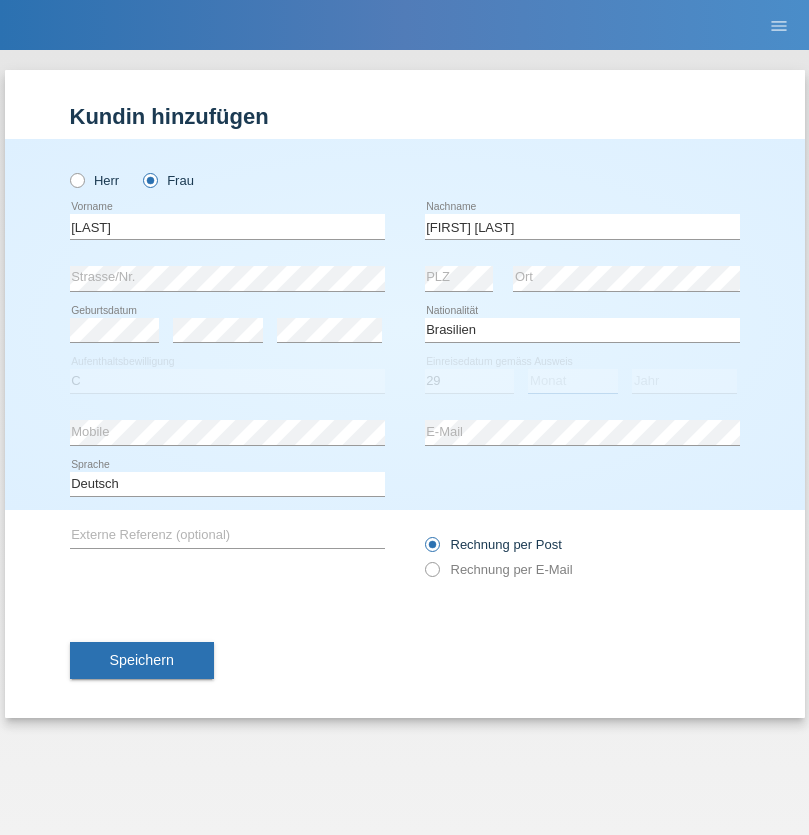 select on "07" 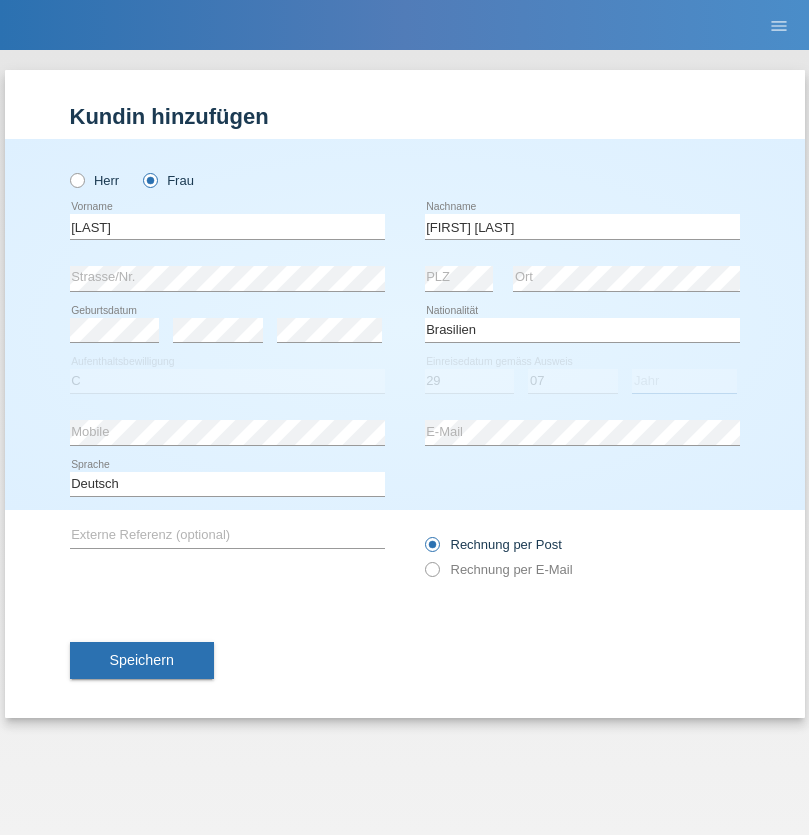 select on "2021" 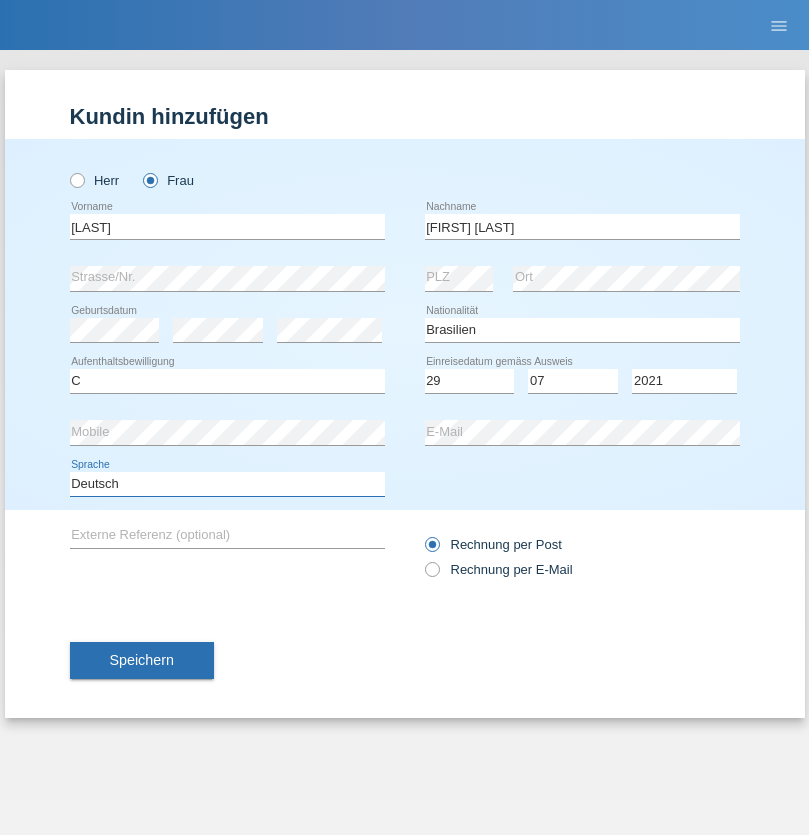 select on "en" 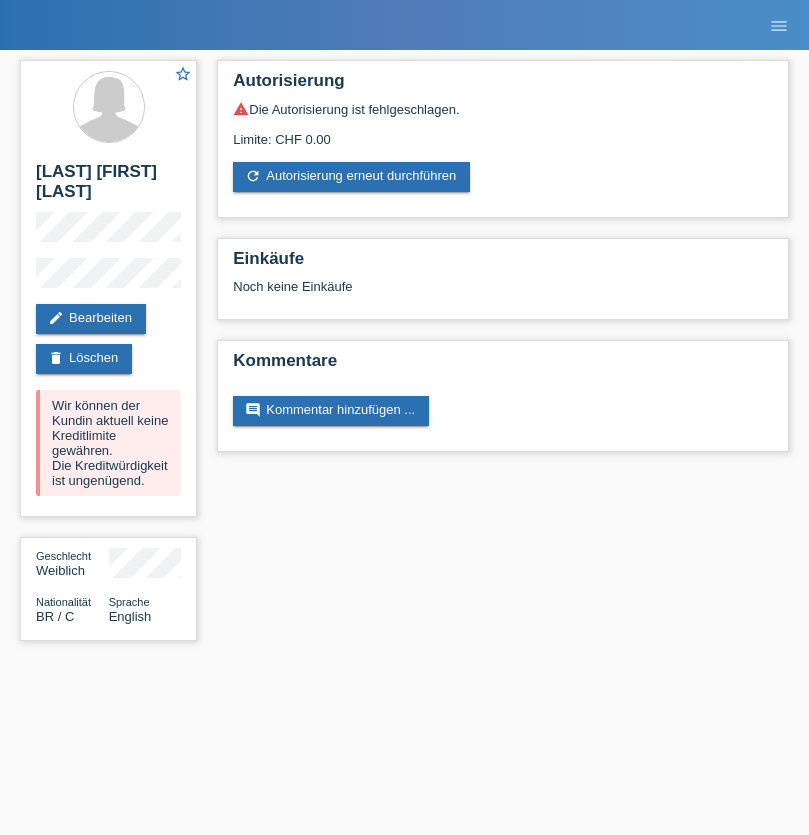 scroll, scrollTop: 0, scrollLeft: 0, axis: both 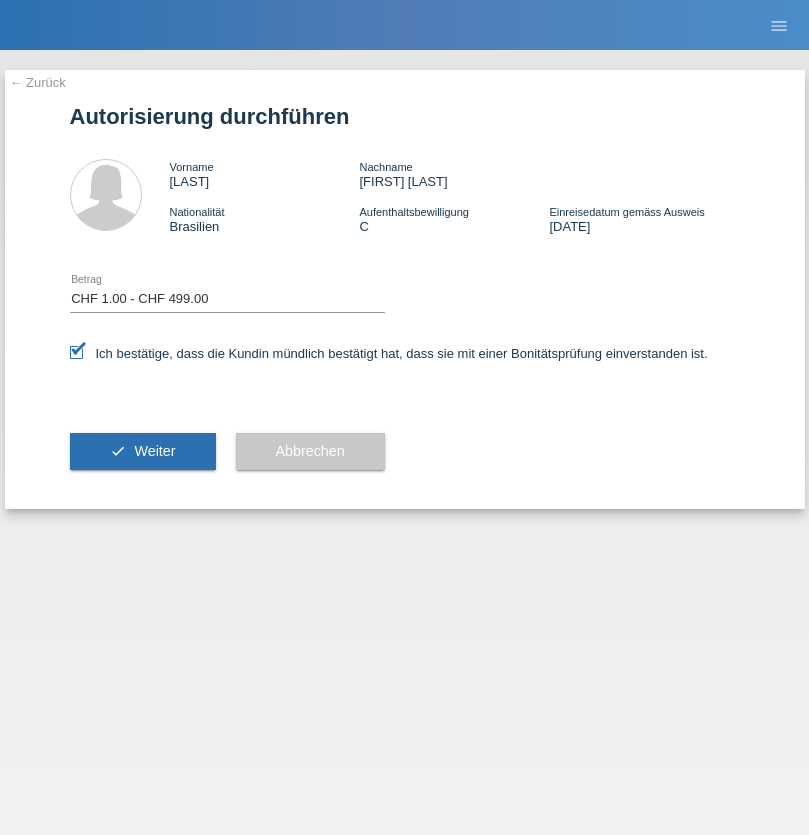 select on "1" 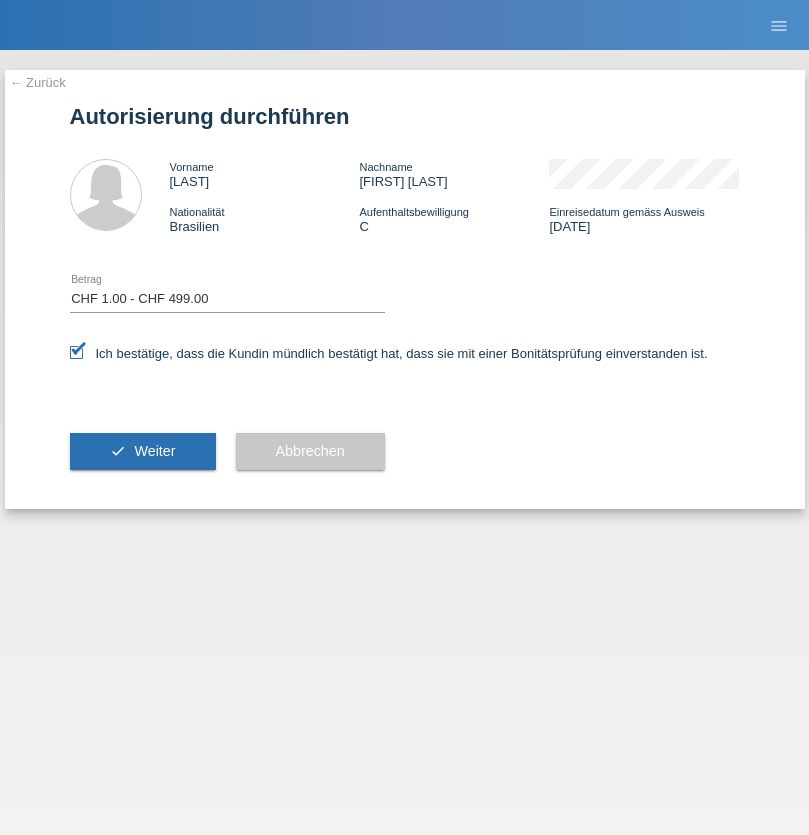 scroll, scrollTop: 0, scrollLeft: 0, axis: both 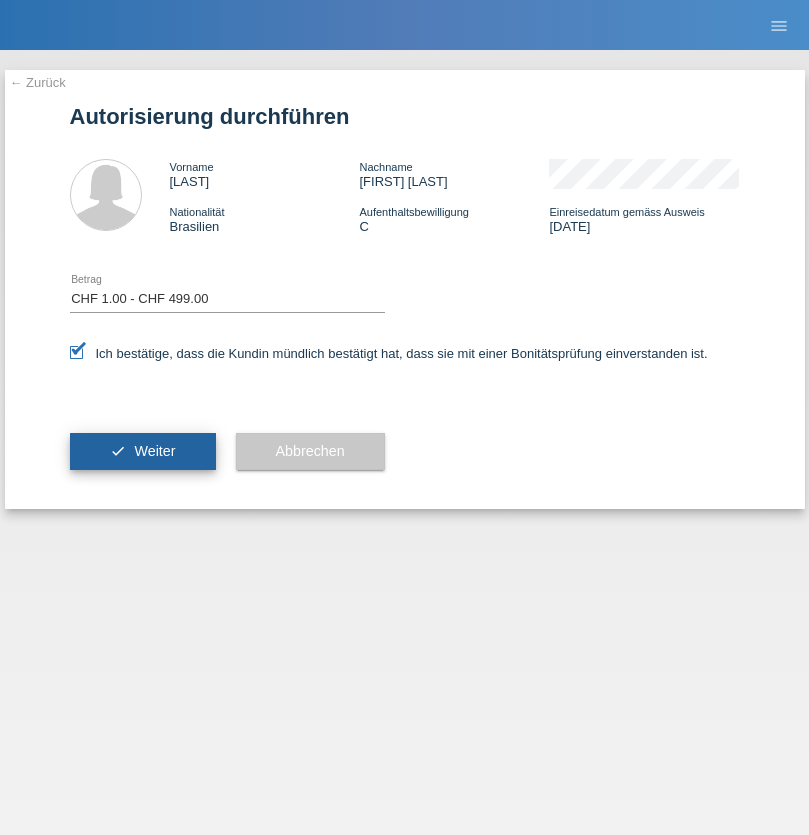 click on "Weiter" at bounding box center (154, 451) 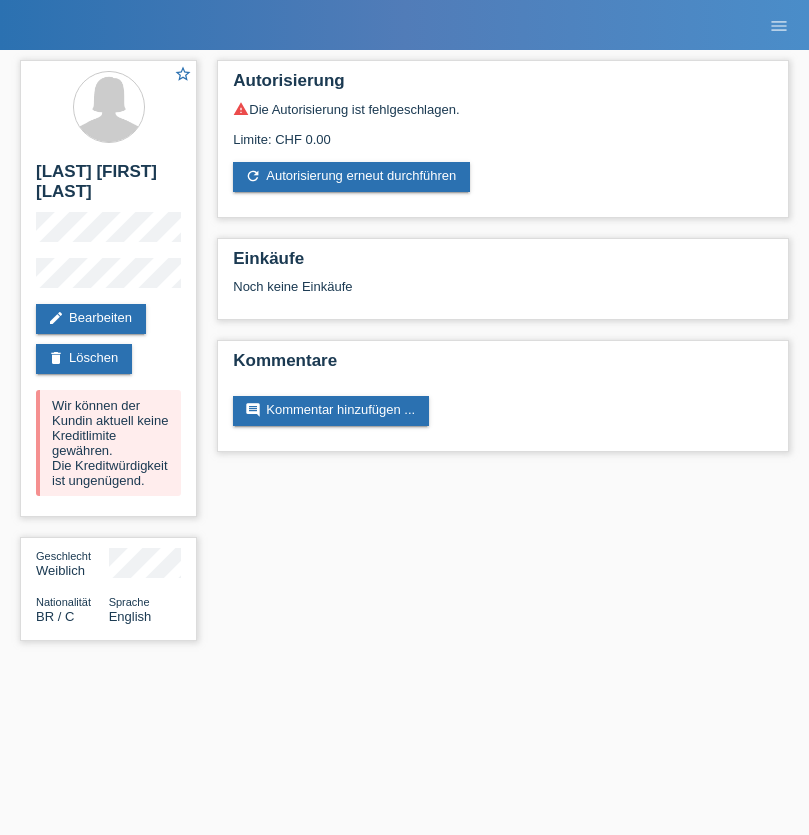 scroll, scrollTop: 0, scrollLeft: 0, axis: both 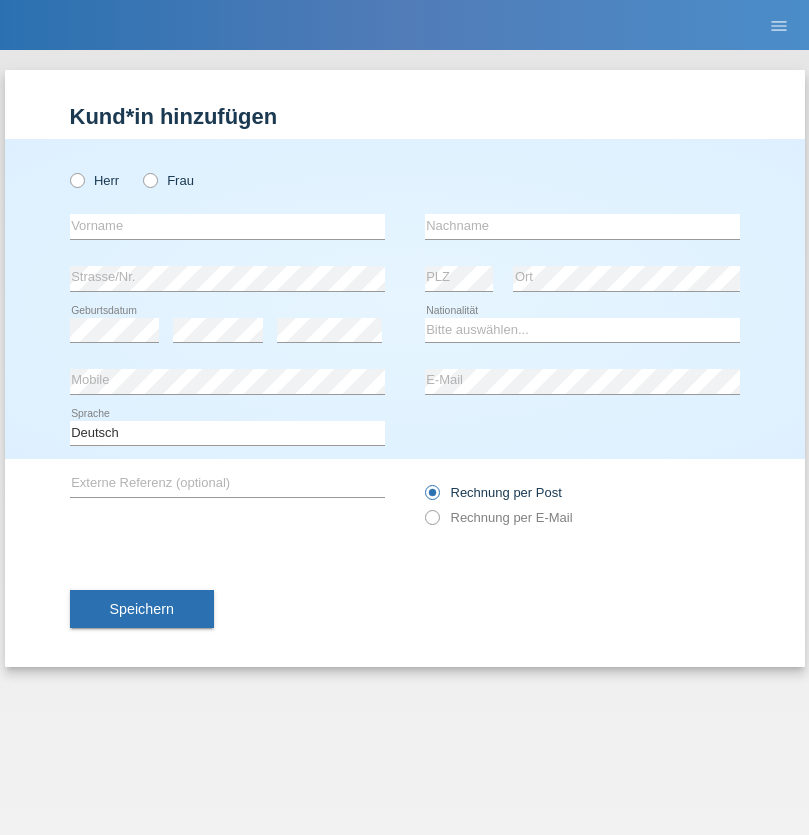 radio on "true" 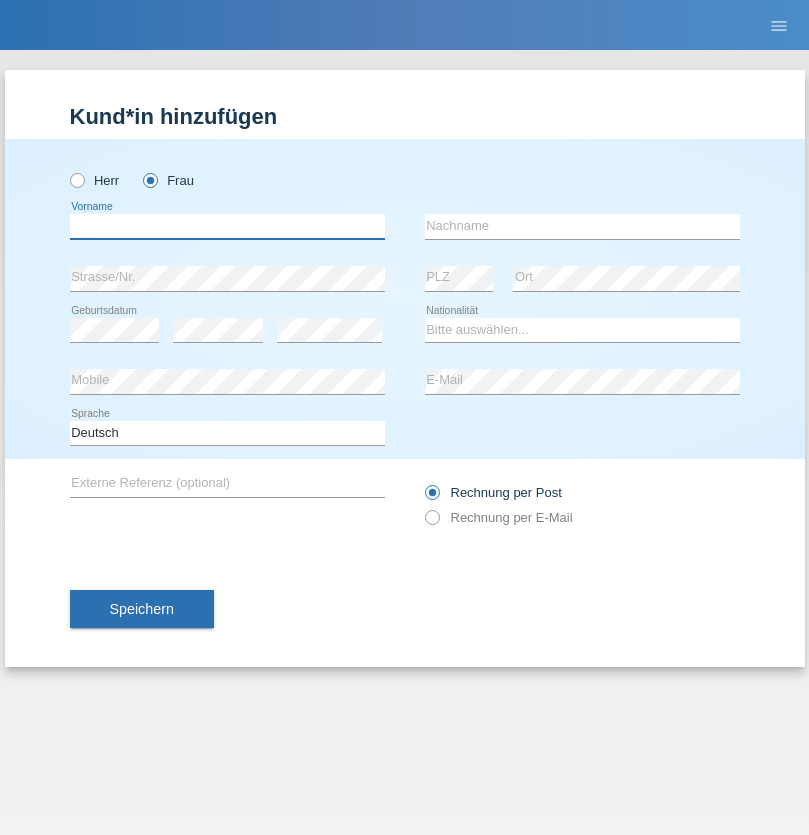 click at bounding box center (227, 226) 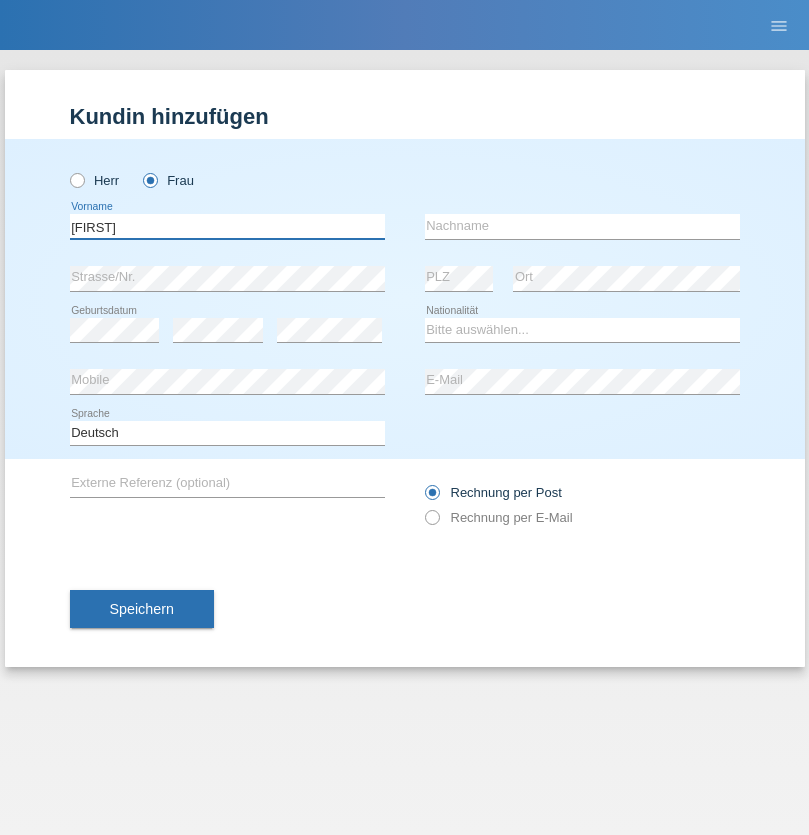 type on "Desiree" 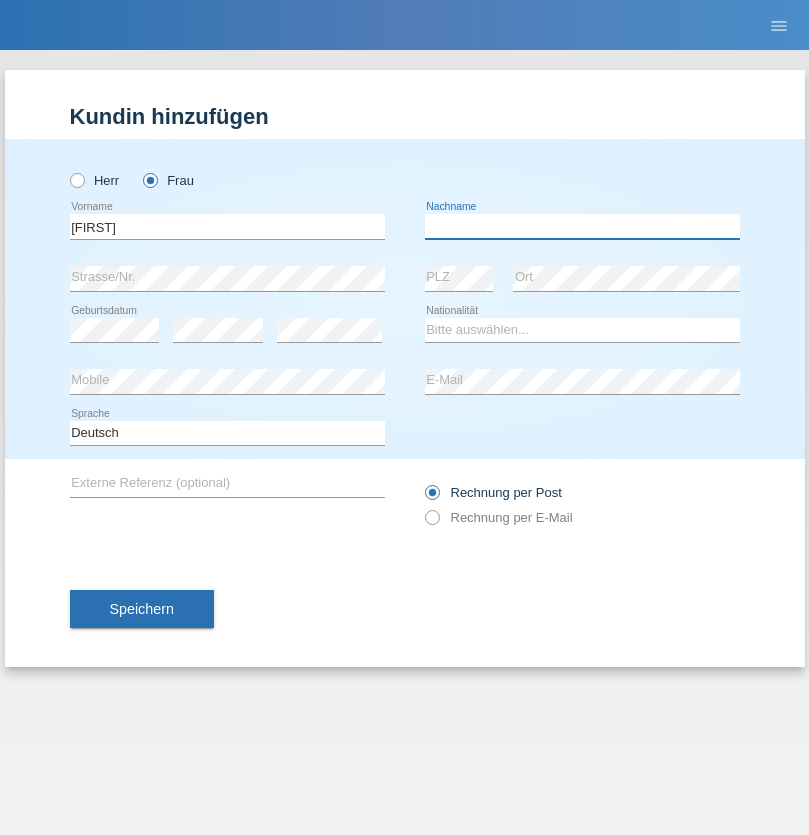 click at bounding box center [582, 226] 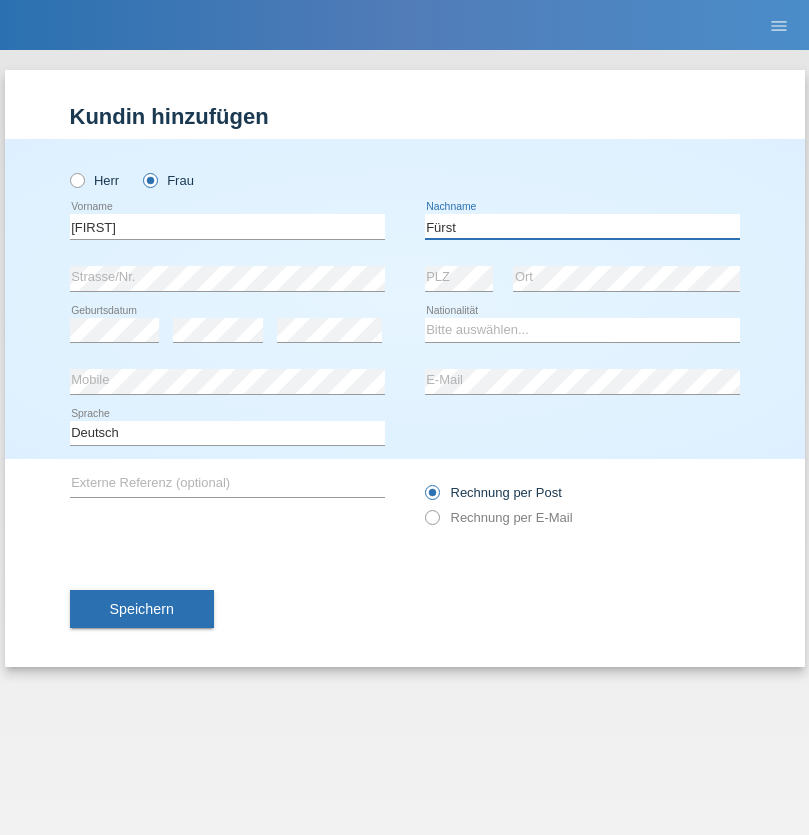 type on "Fürst" 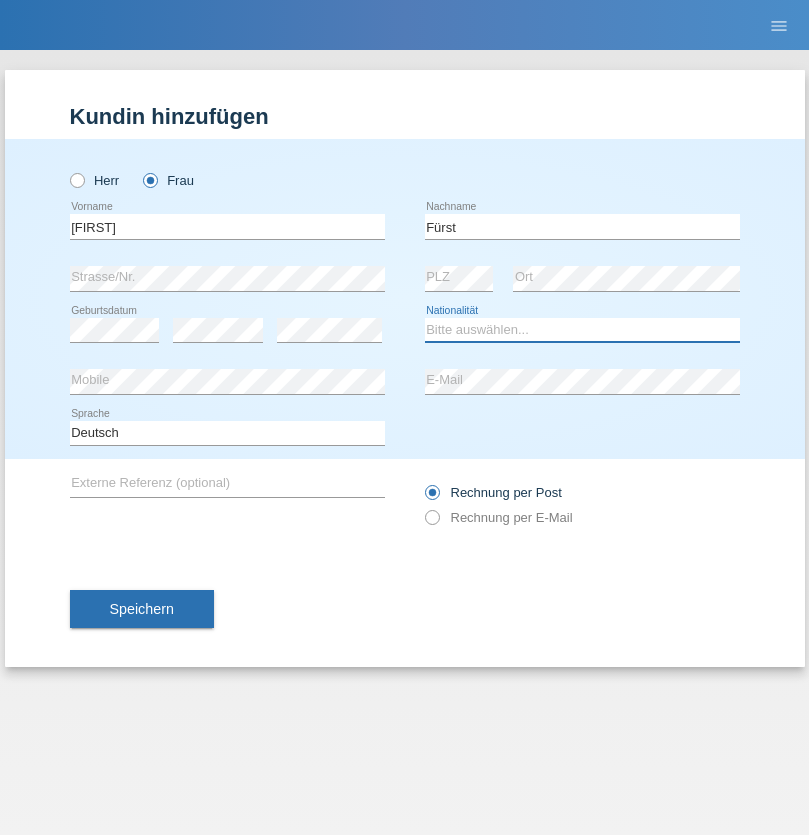 select on "CH" 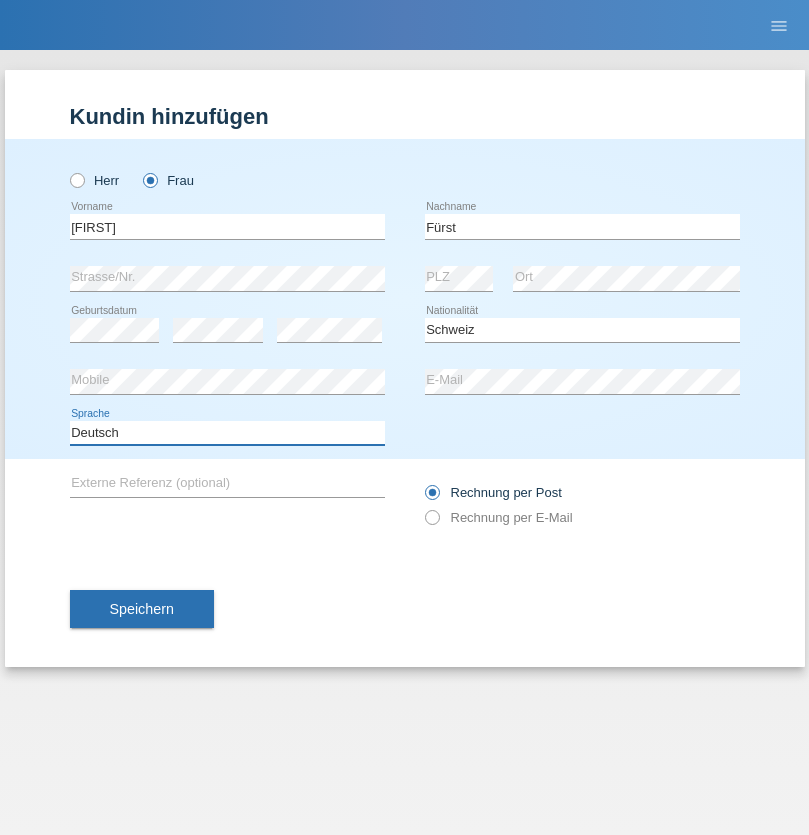 select on "en" 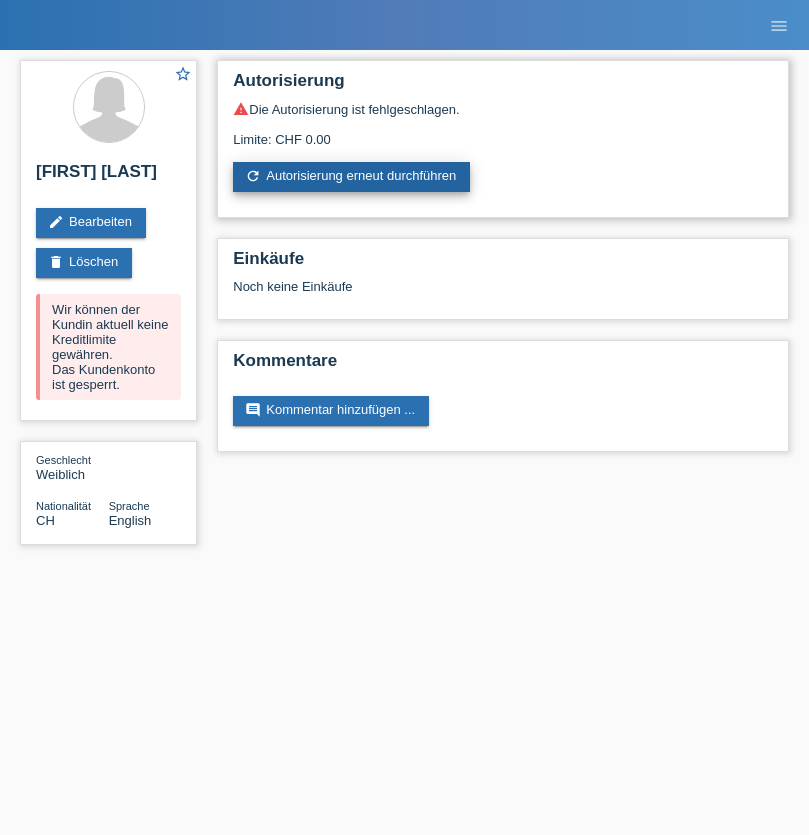 click on "refresh  Autorisierung erneut durchführen" at bounding box center (351, 177) 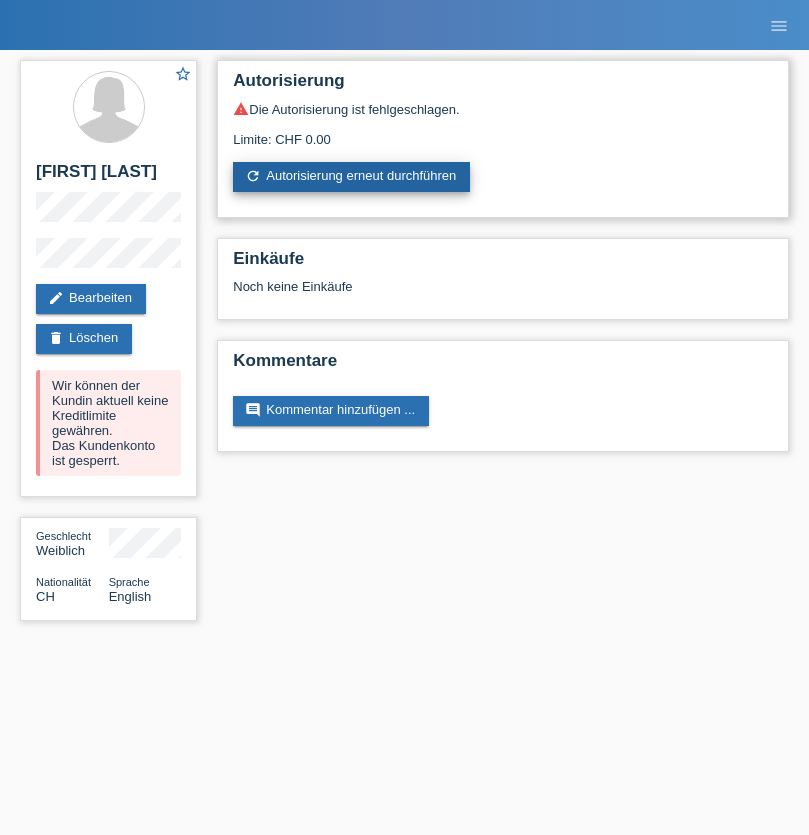 scroll, scrollTop: 0, scrollLeft: 0, axis: both 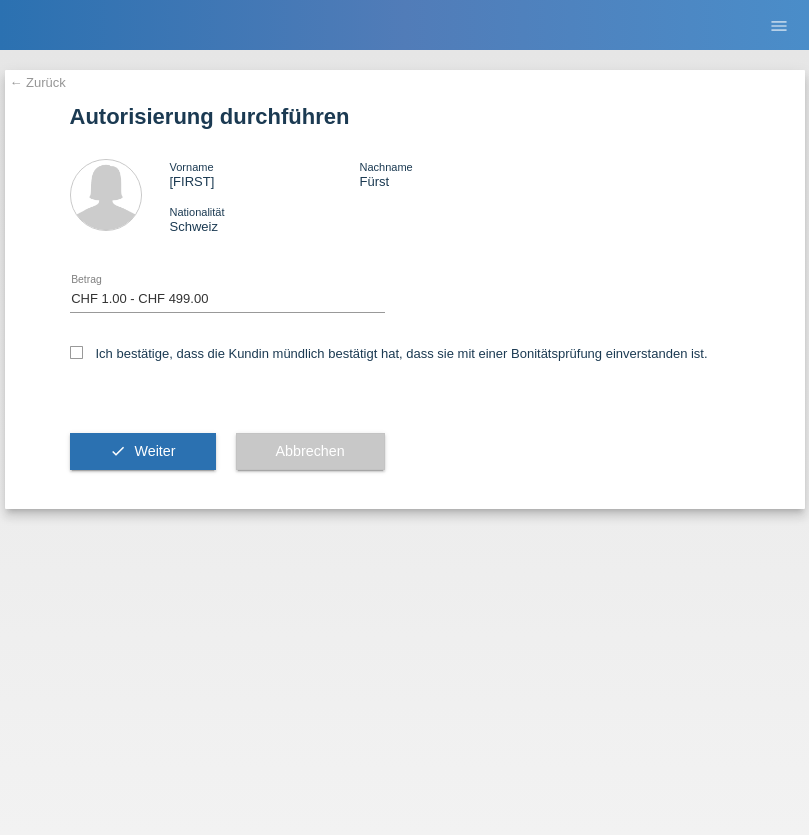 select on "1" 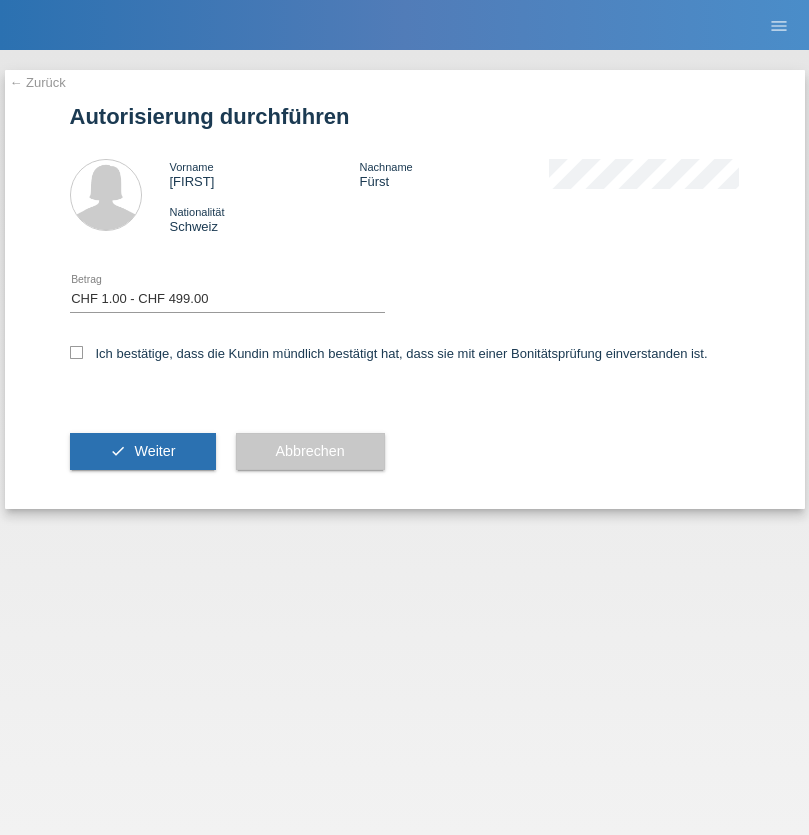 checkbox on "true" 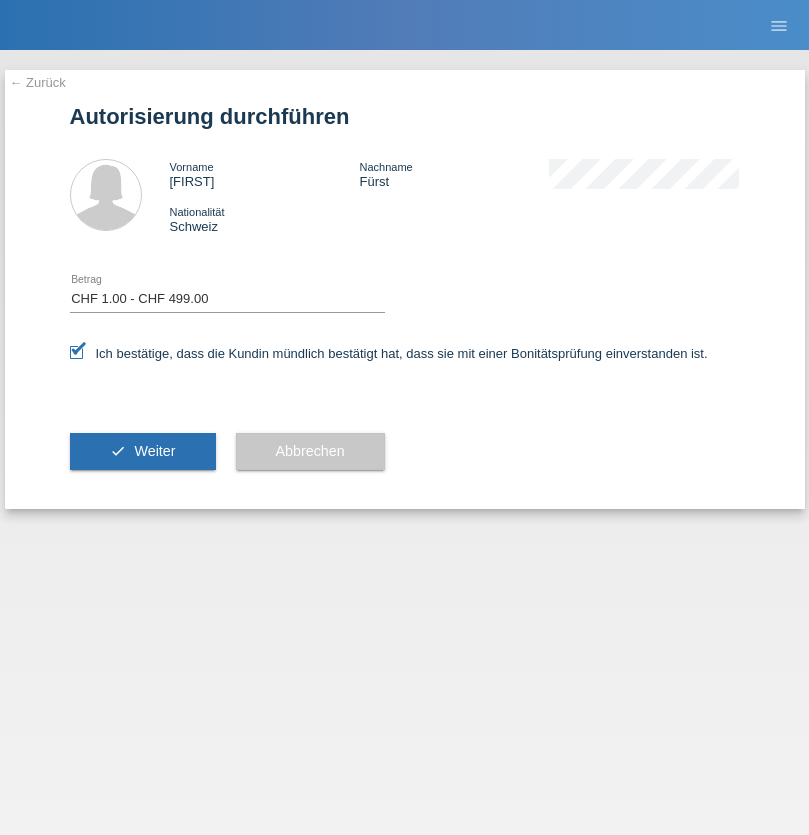 scroll, scrollTop: 0, scrollLeft: 0, axis: both 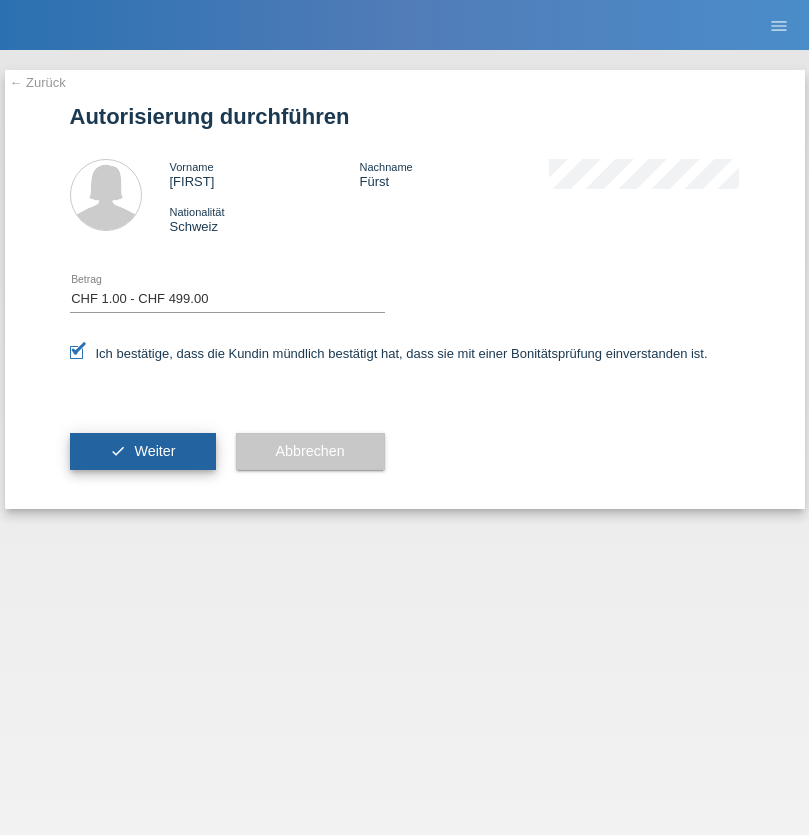 click on "Weiter" at bounding box center [154, 451] 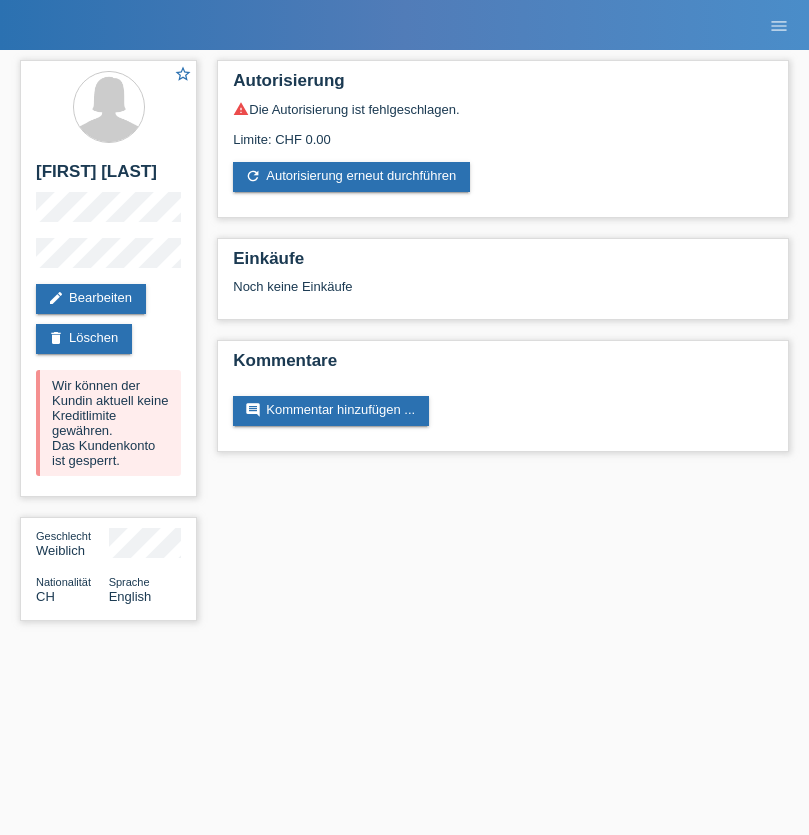 scroll, scrollTop: 0, scrollLeft: 0, axis: both 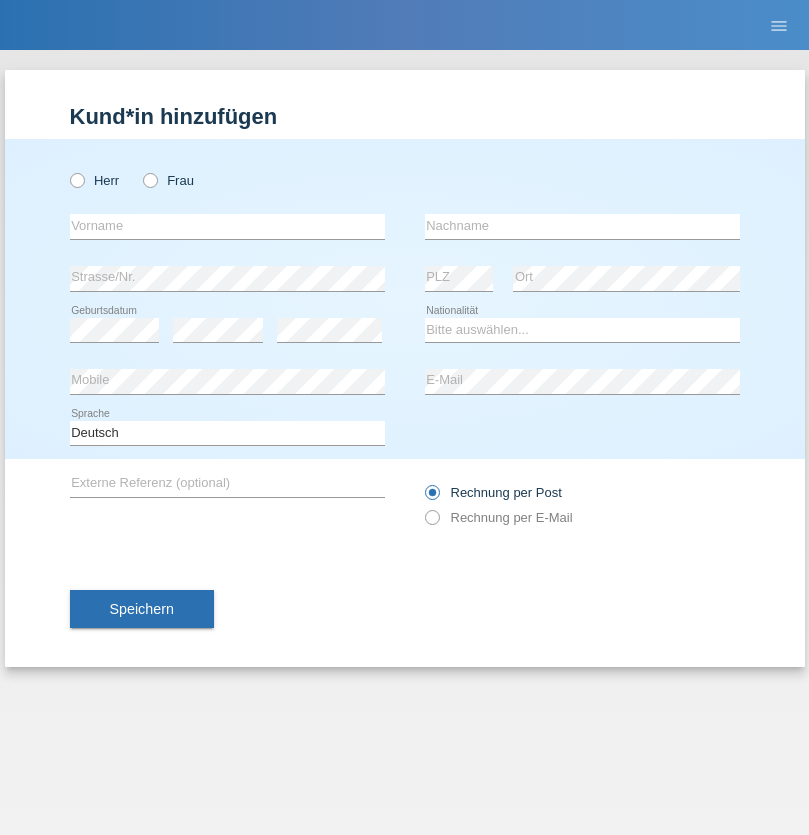 radio on "true" 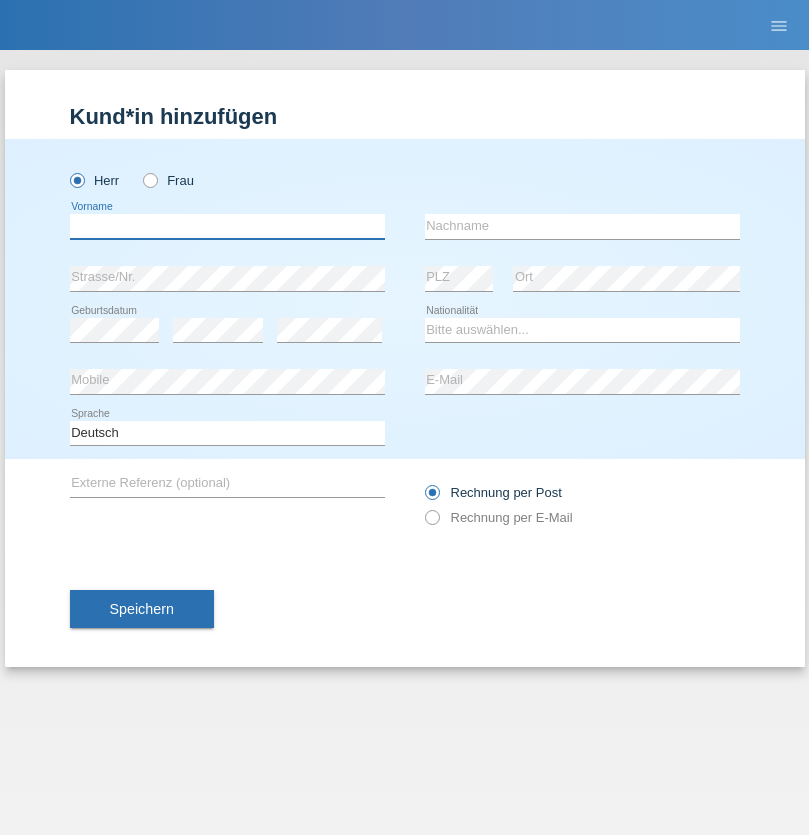click at bounding box center (227, 226) 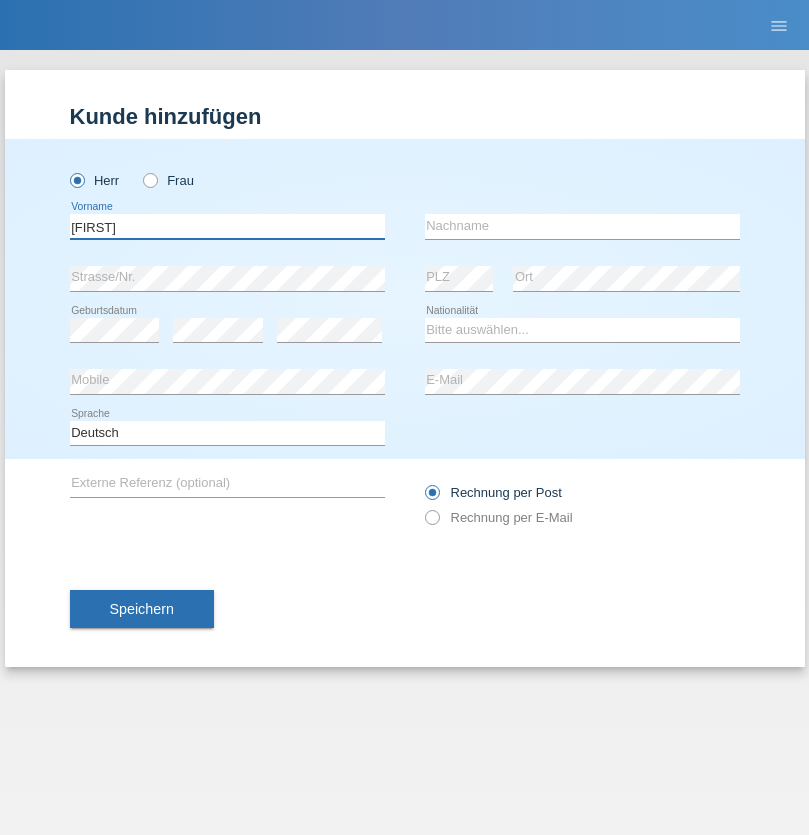 type on "[FIRST]" 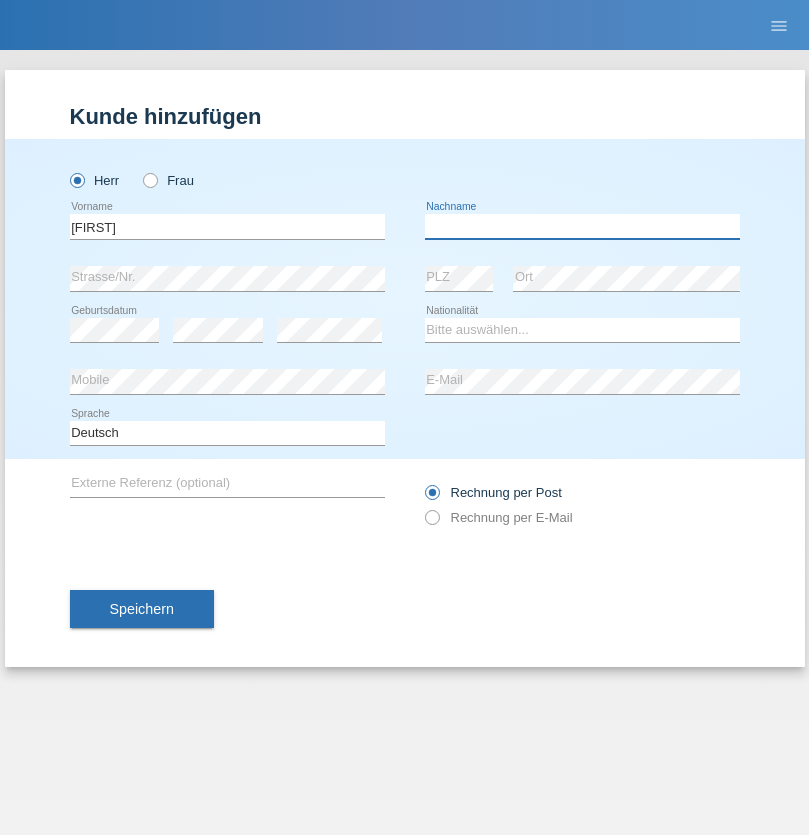 click at bounding box center (582, 226) 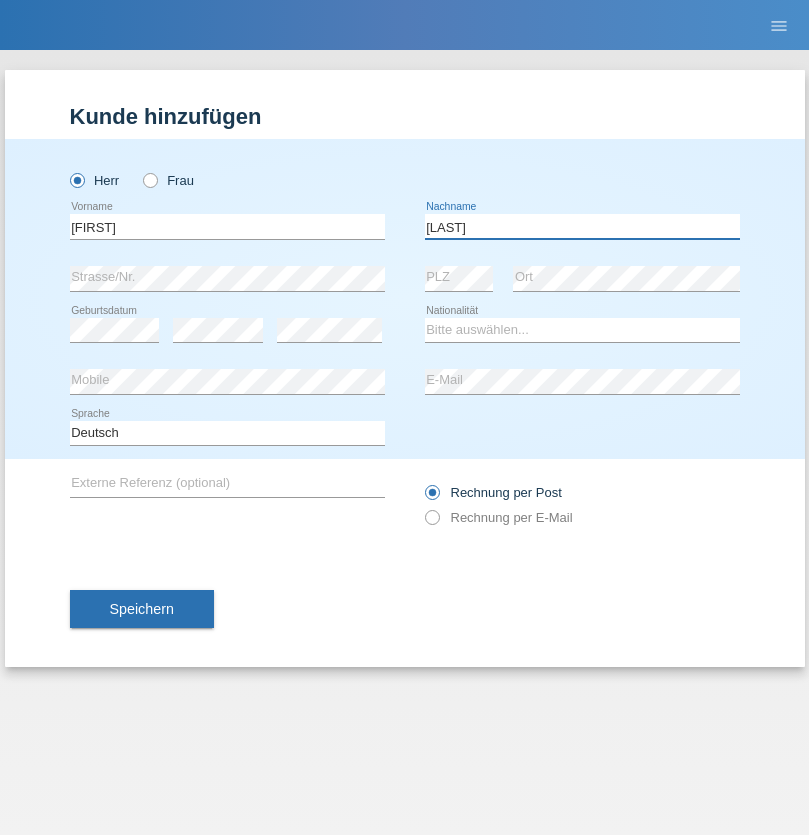type on "[LAST]" 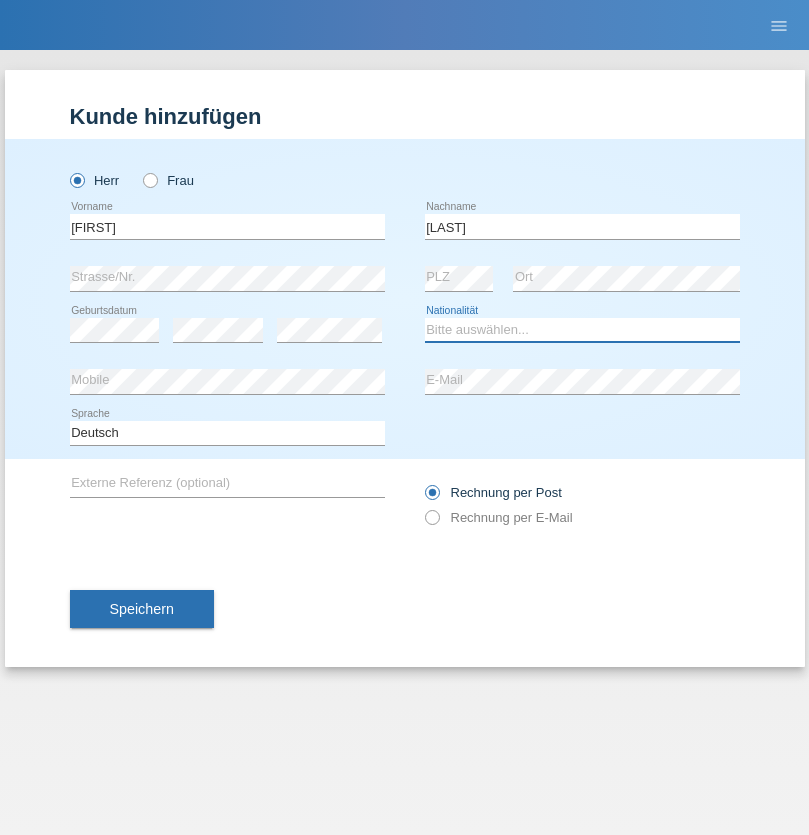 select on "CH" 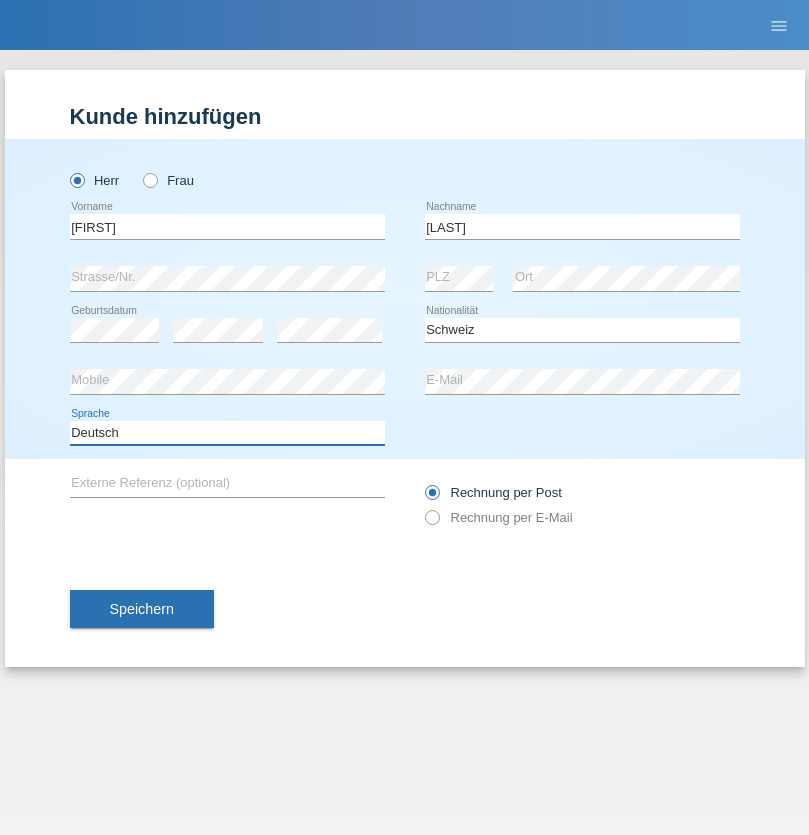 select on "en" 